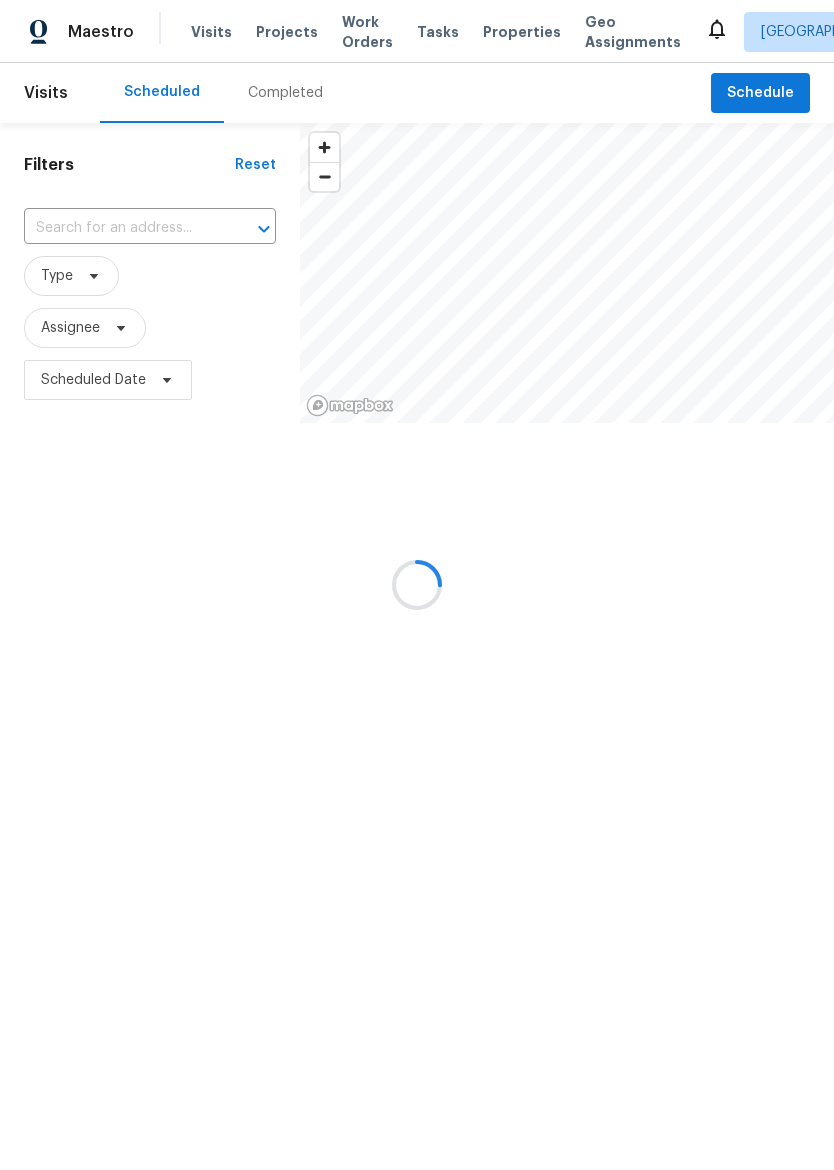 scroll, scrollTop: 0, scrollLeft: 0, axis: both 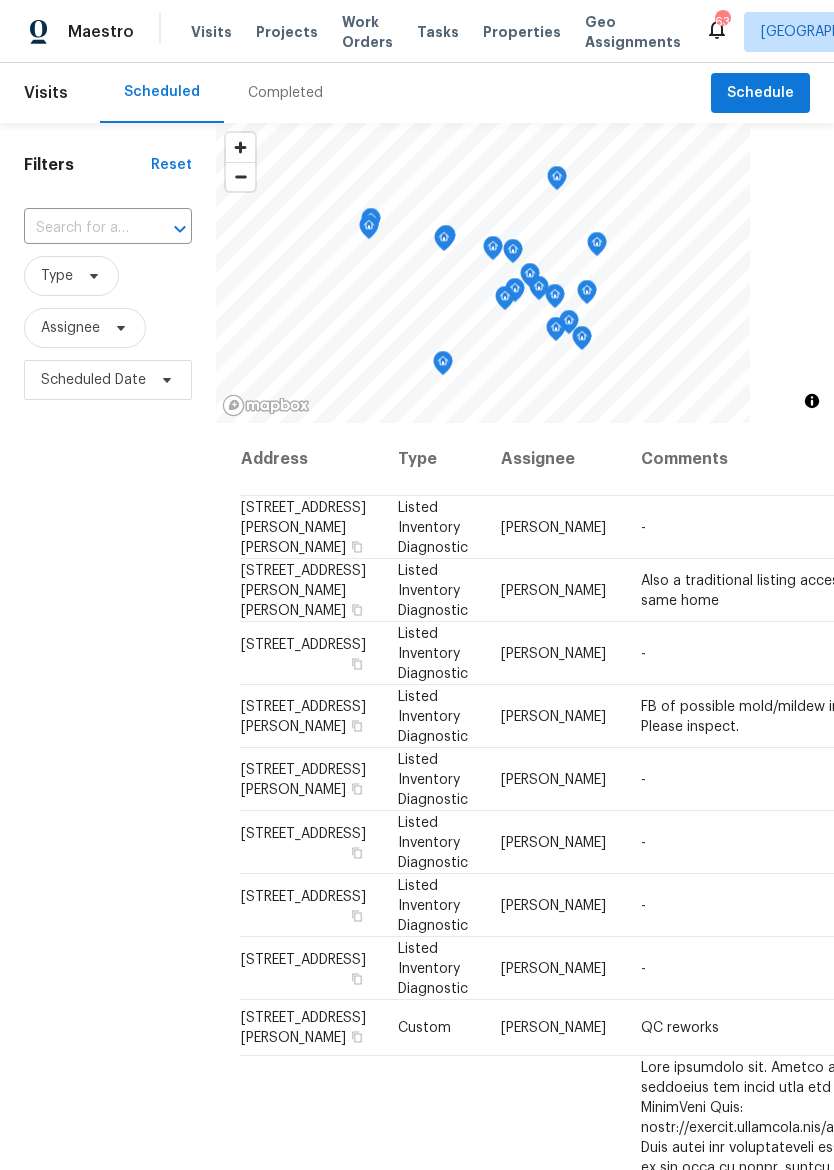 click on "Properties" at bounding box center [522, 32] 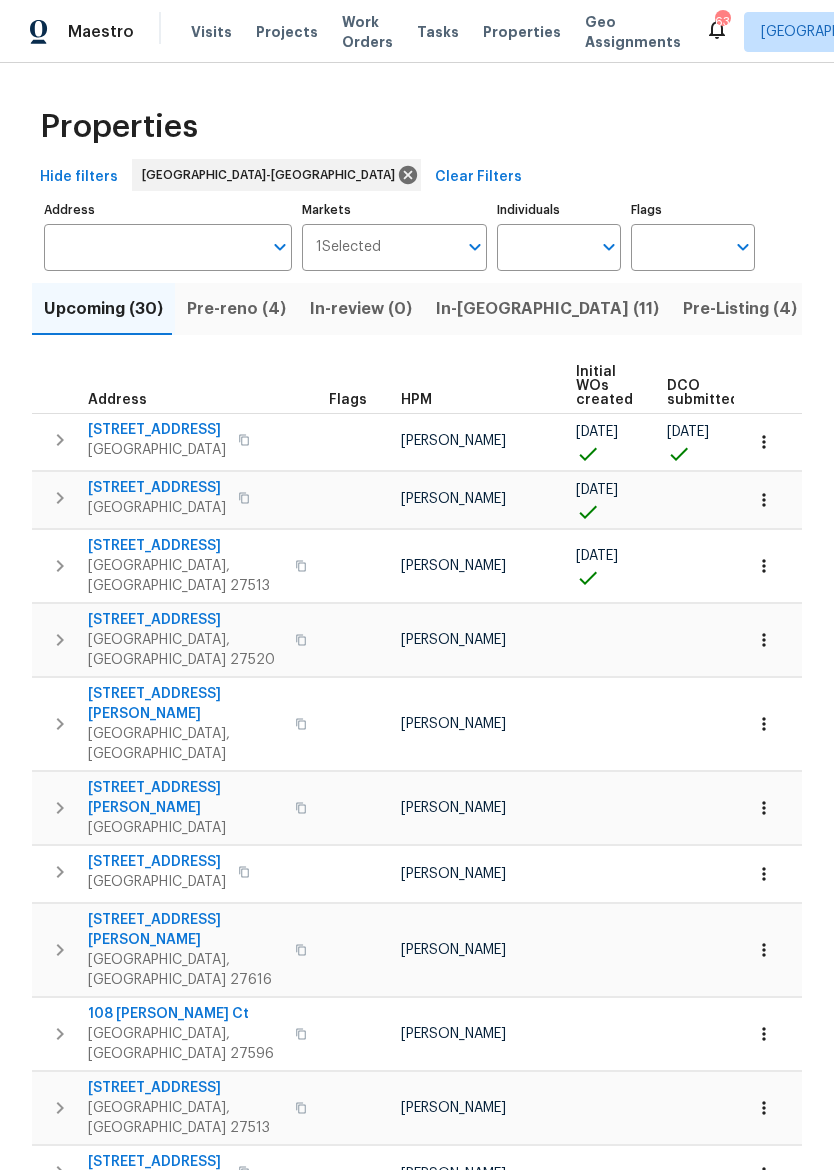 scroll, scrollTop: 0, scrollLeft: 0, axis: both 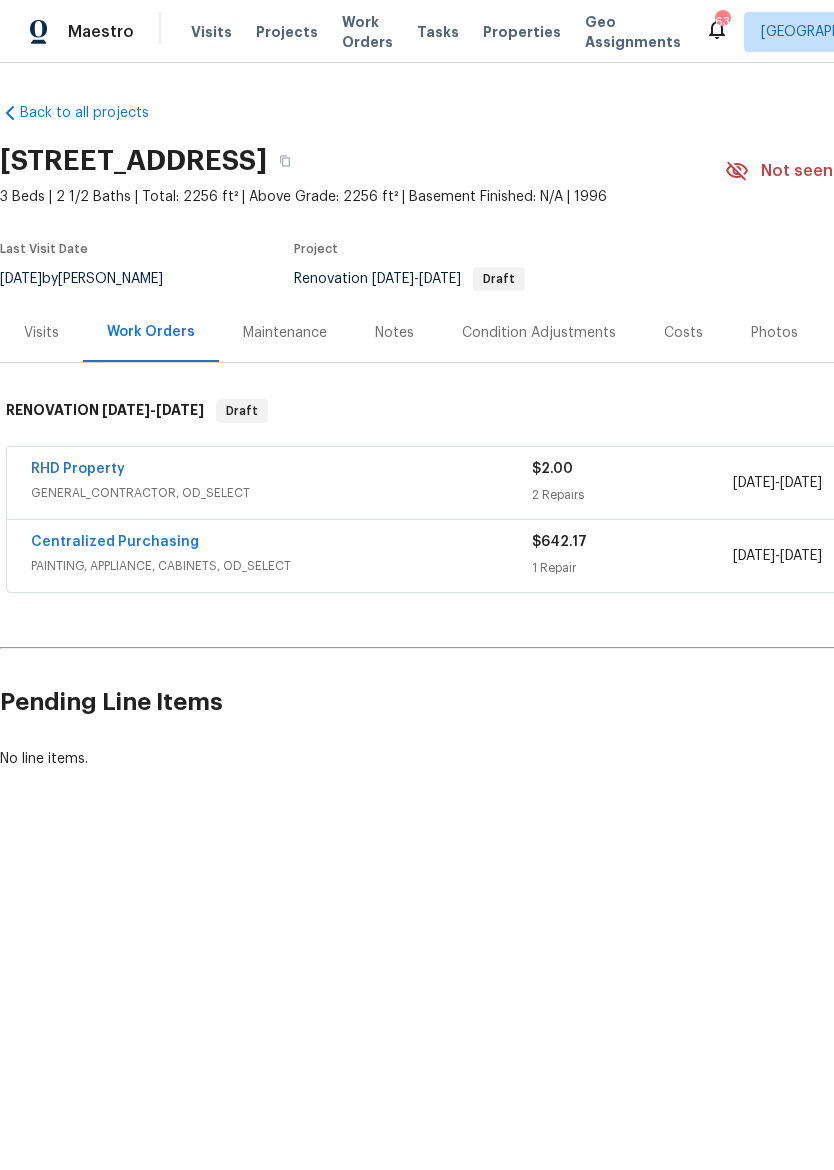 click on "Photos" at bounding box center (774, 333) 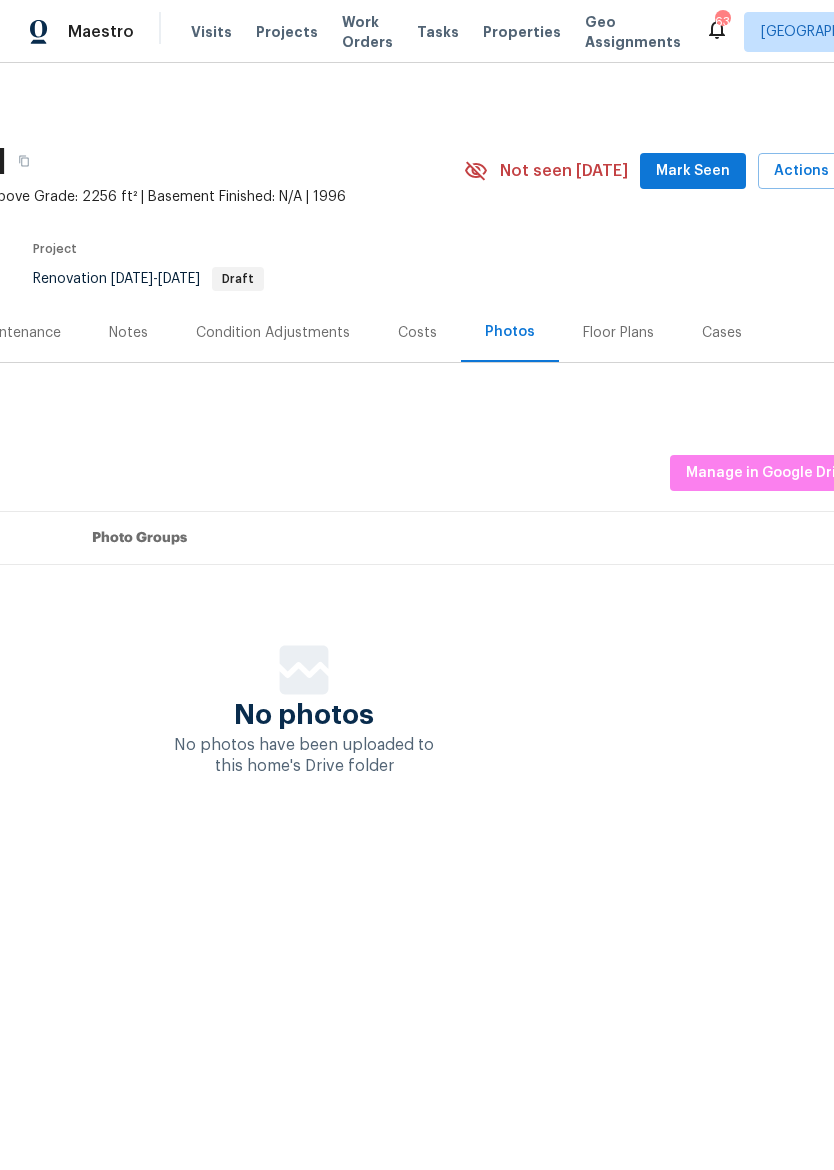 scroll, scrollTop: 0, scrollLeft: 270, axis: horizontal 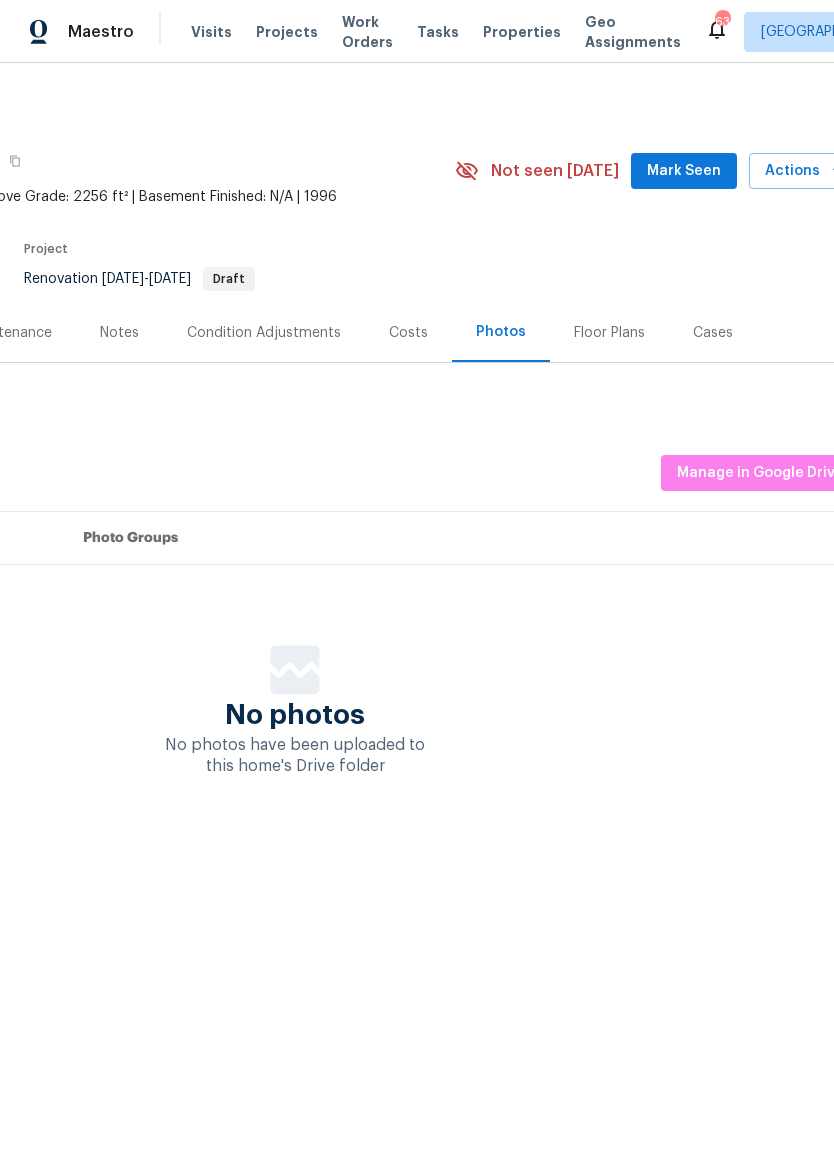 click on "Floor Plans" at bounding box center (609, 333) 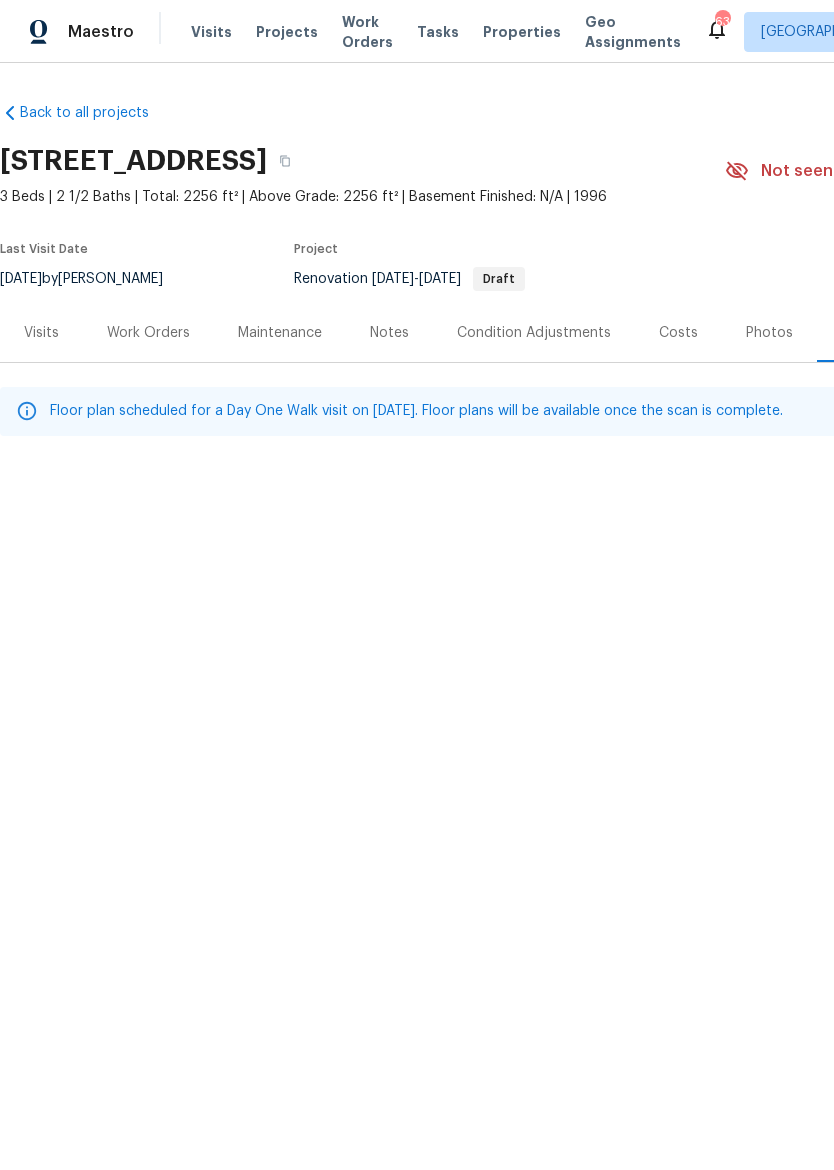 scroll, scrollTop: 0, scrollLeft: 0, axis: both 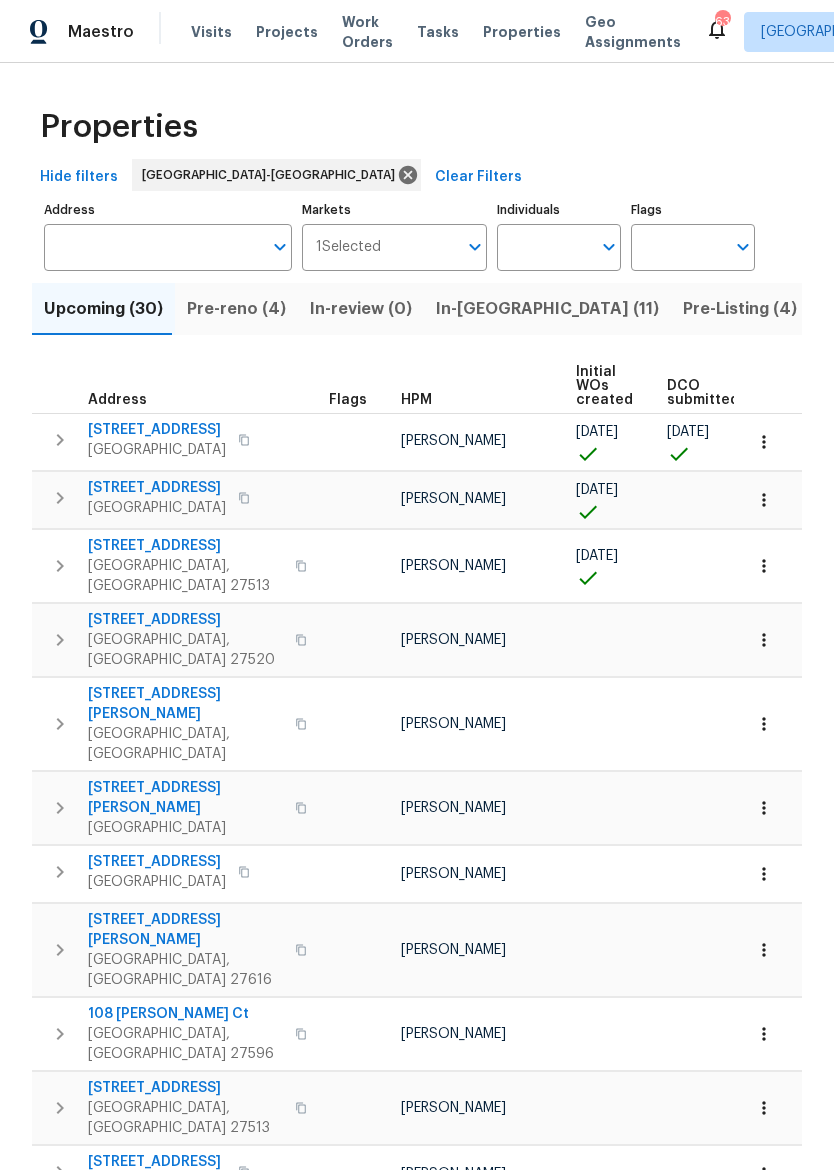 click on "[STREET_ADDRESS]" at bounding box center [157, 430] 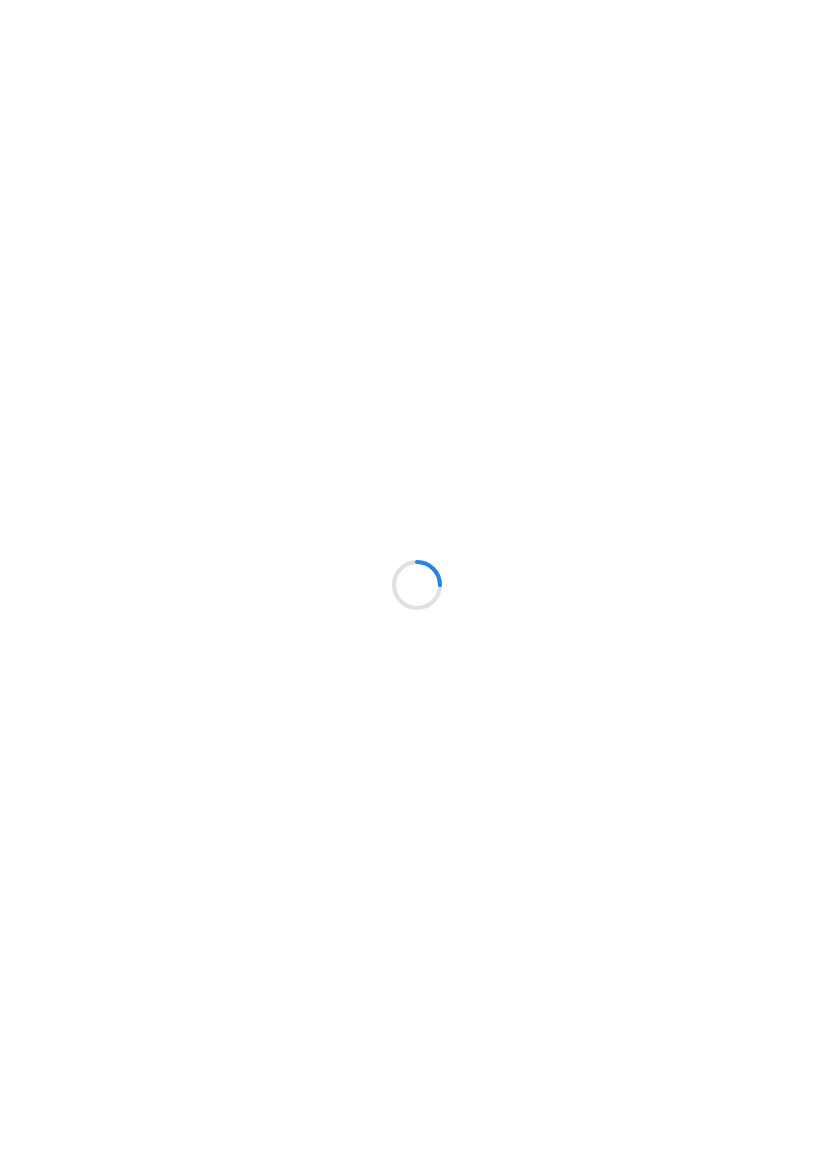 scroll, scrollTop: 0, scrollLeft: 0, axis: both 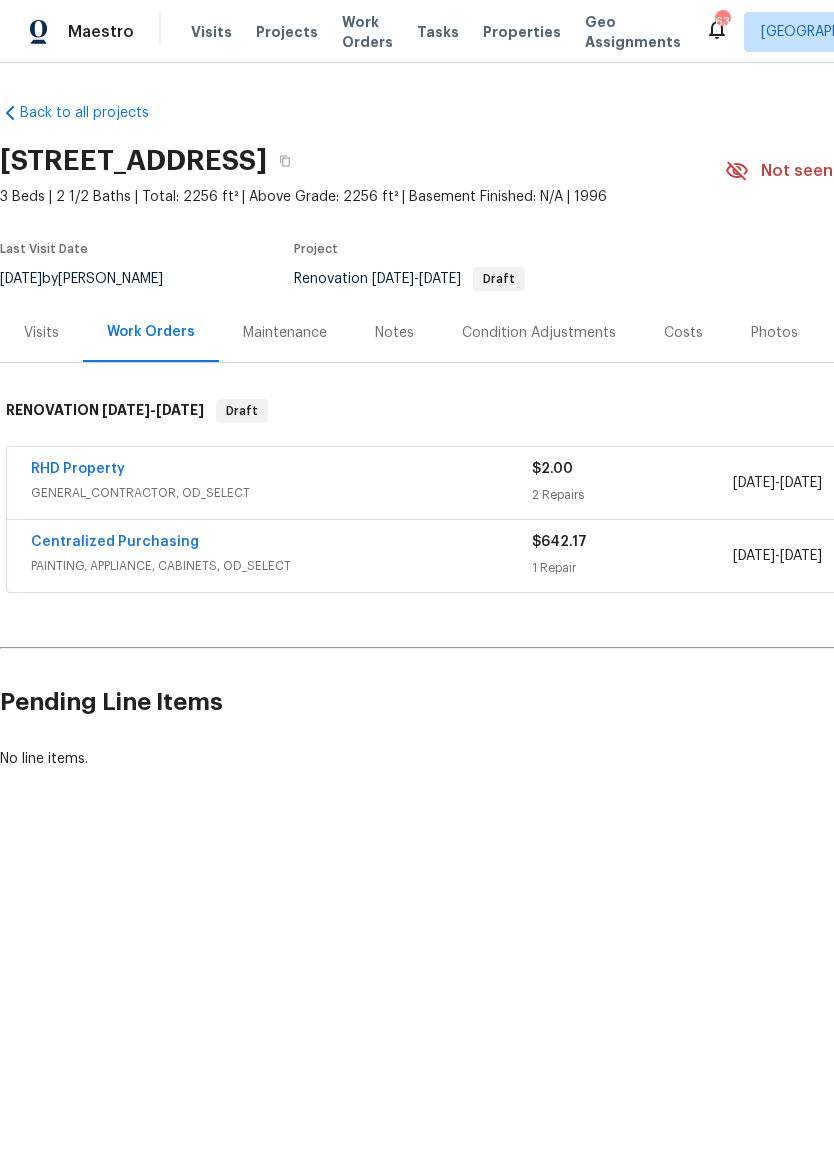 click on "RHD Property" at bounding box center [78, 469] 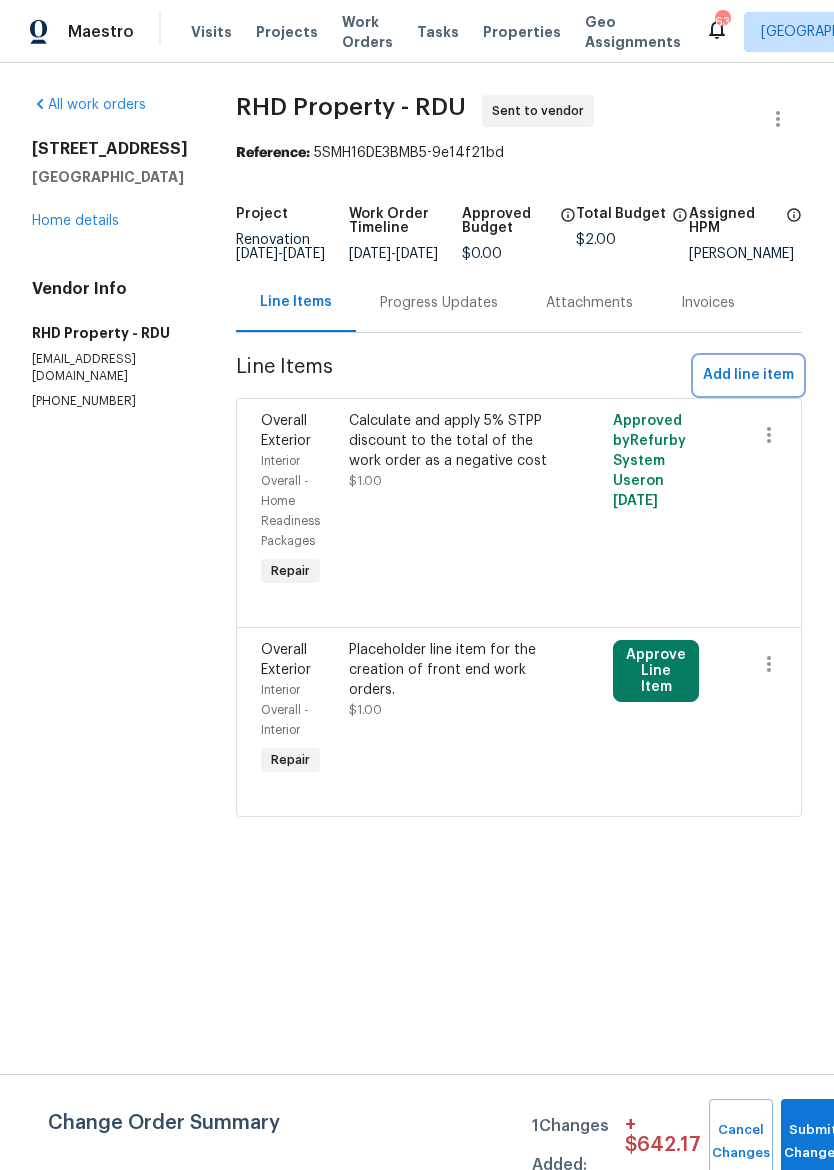 click on "Add line item" at bounding box center [748, 375] 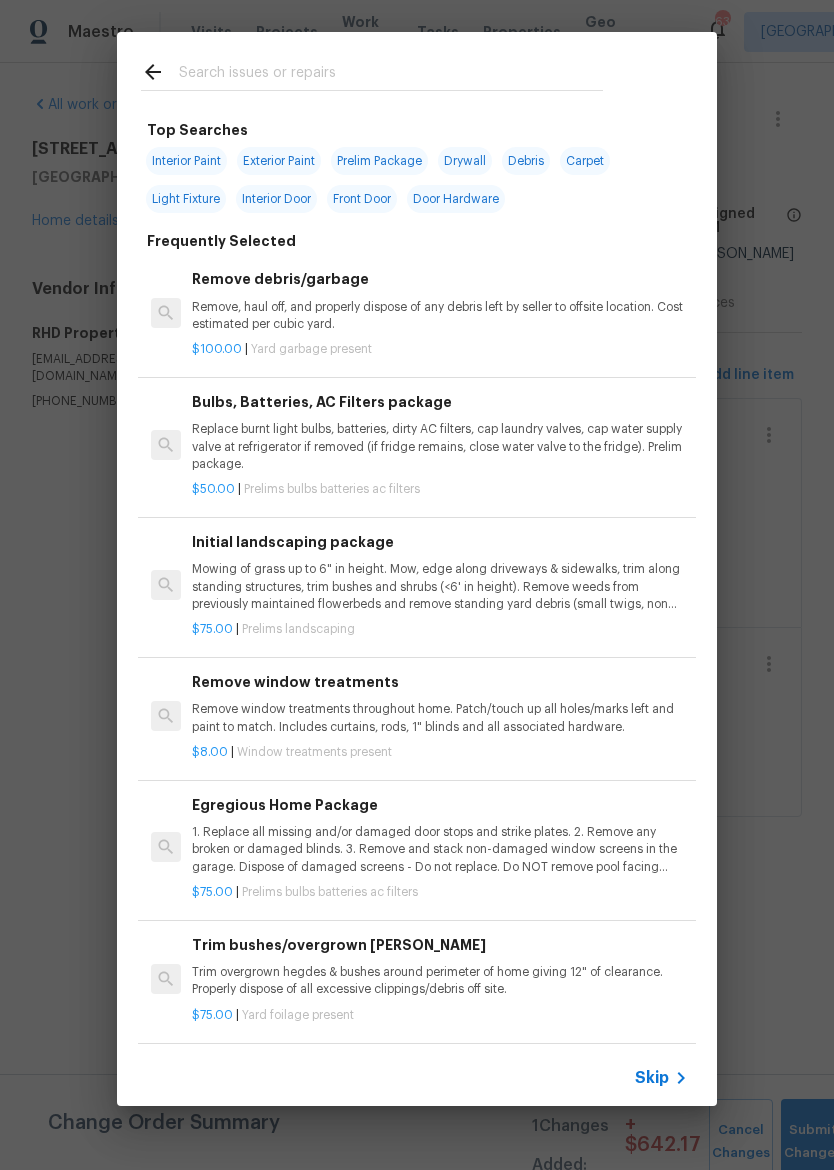 click at bounding box center (391, 75) 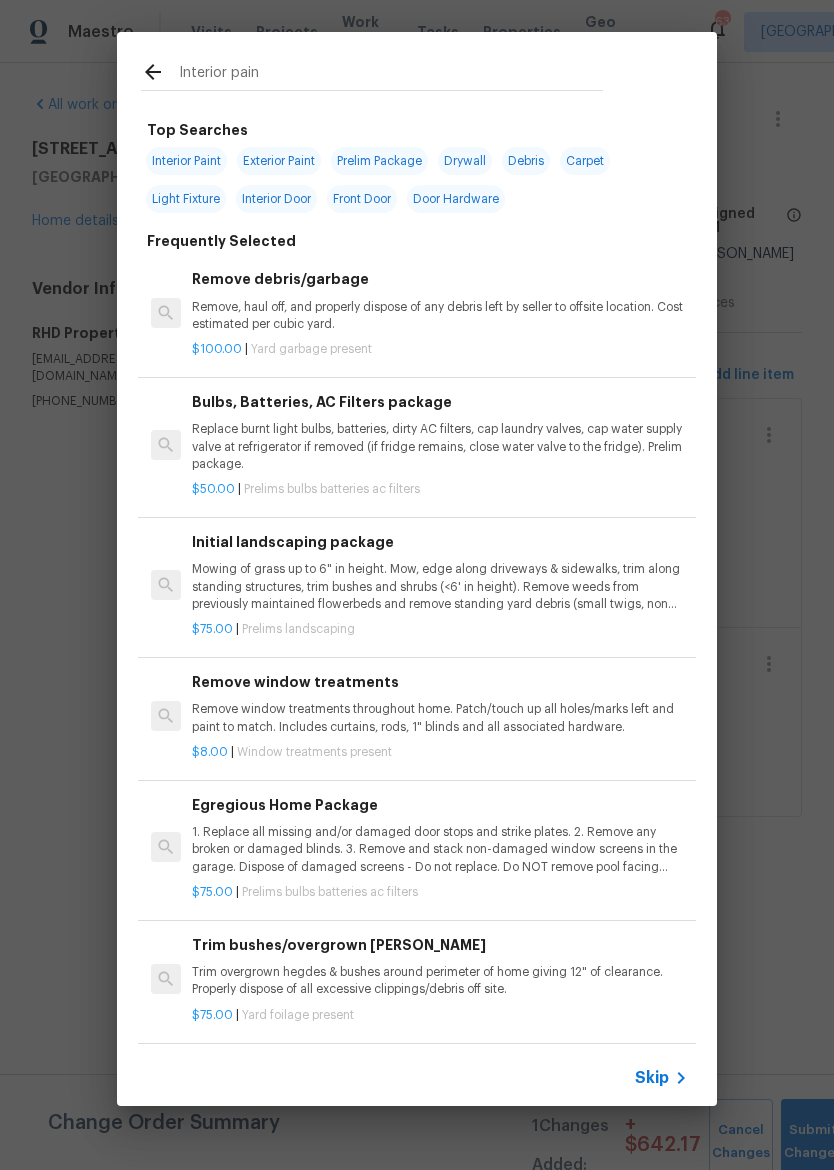 type on "Interior paint" 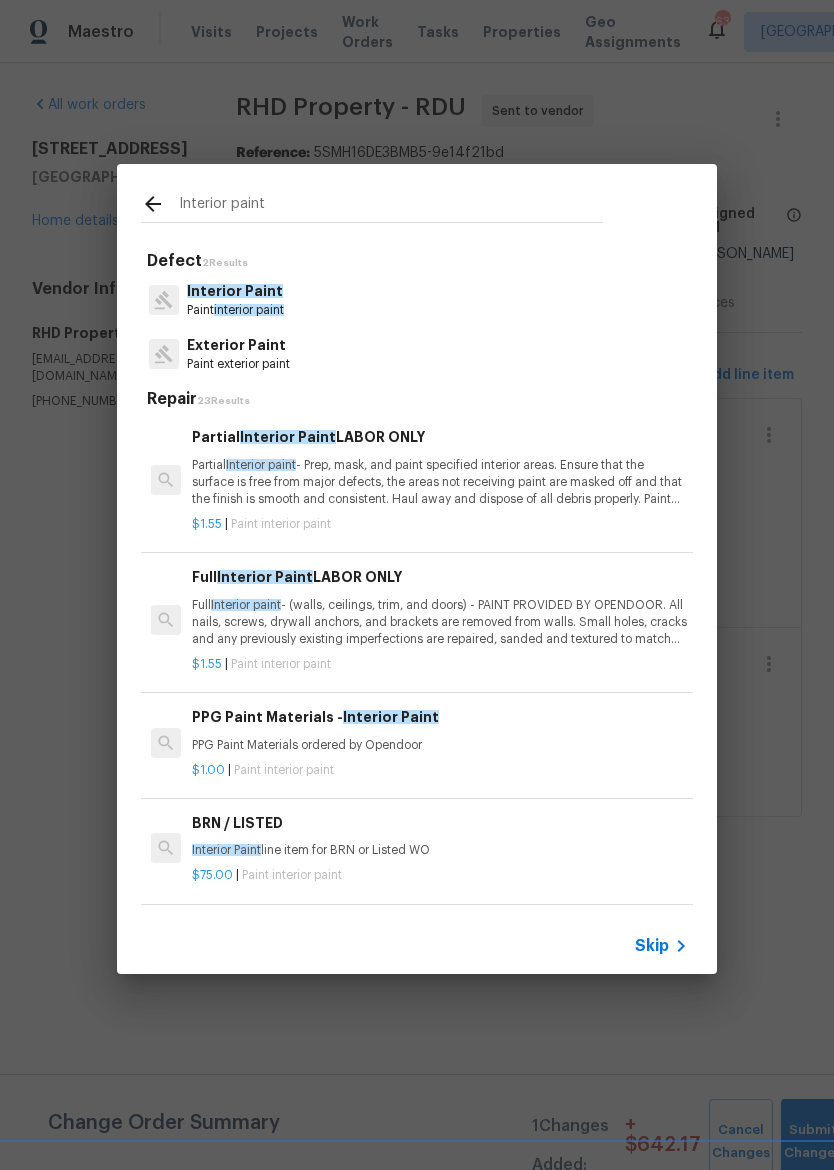 click on "Full  Interior paint  - (walls, ceilings, trim, and doors) - PAINT PROVIDED BY OPENDOOR. All nails, screws, drywall anchors, and brackets are removed from walls. Small holes, cracks and any previously existing imperfections are repaired, sanded and textured to match surrounding texture prior to painting. Caulk all edges/corners, windows, doors, counters, tubs/showers and baseboards; To include painting of all register vents (after proper preparation), all sides of doors, protection of floors, cabinets, hardware and hinges, windows with drop cloths, plastic sheeting and masking. Clean up and removal of prep debris and any paint overspray." at bounding box center (440, 622) 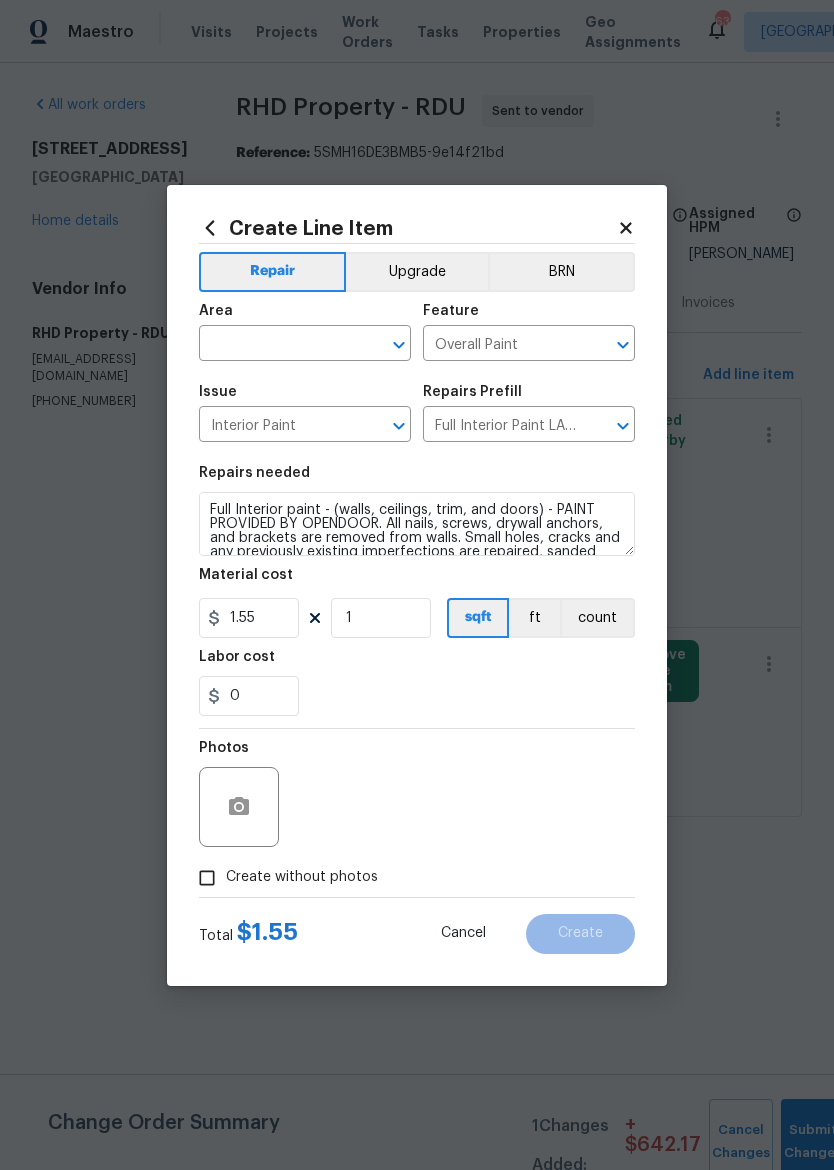 click on "sqft" at bounding box center [478, 618] 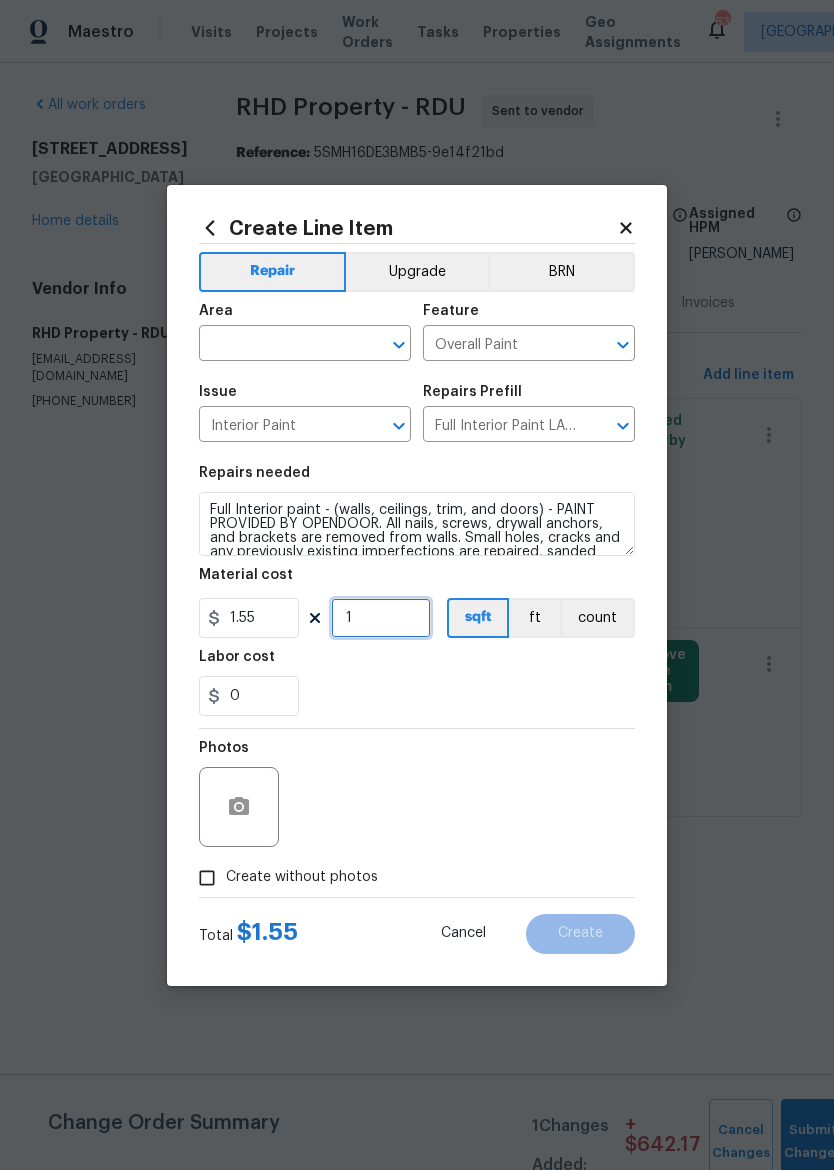click on "1" at bounding box center (381, 618) 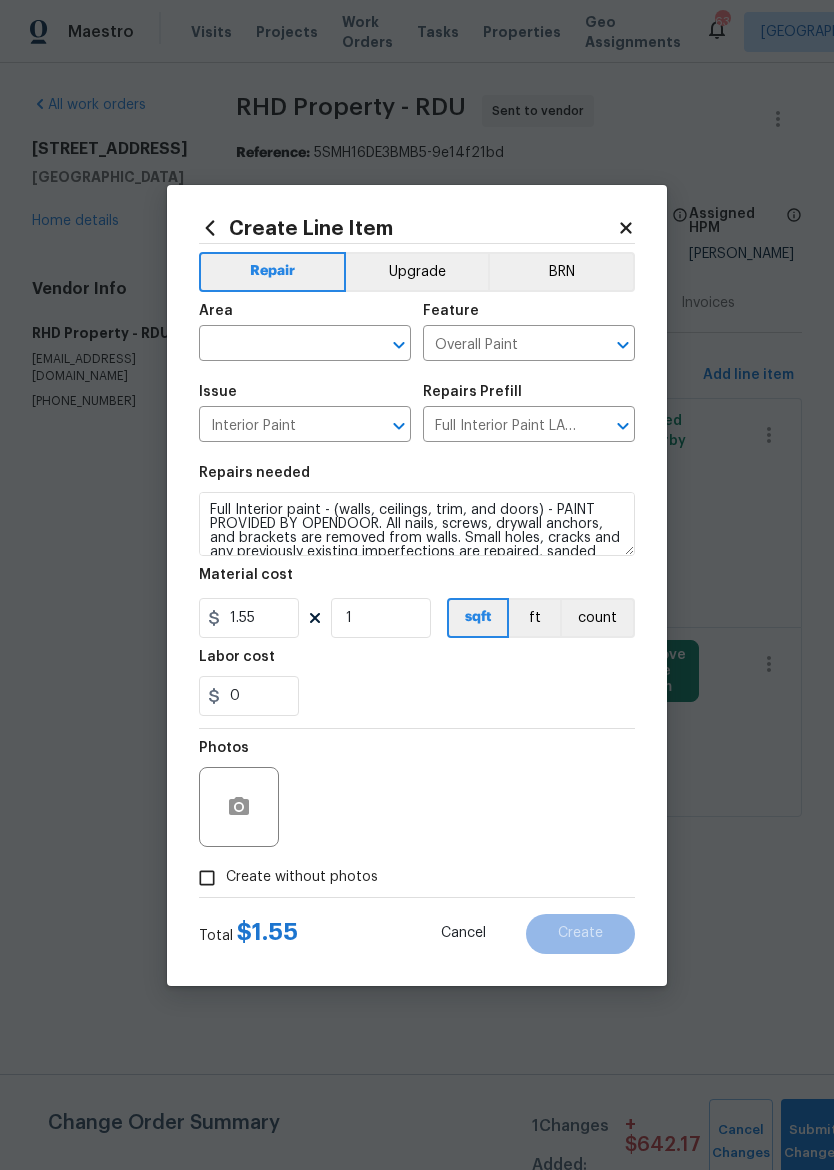 click on "Cancel" at bounding box center [463, 933] 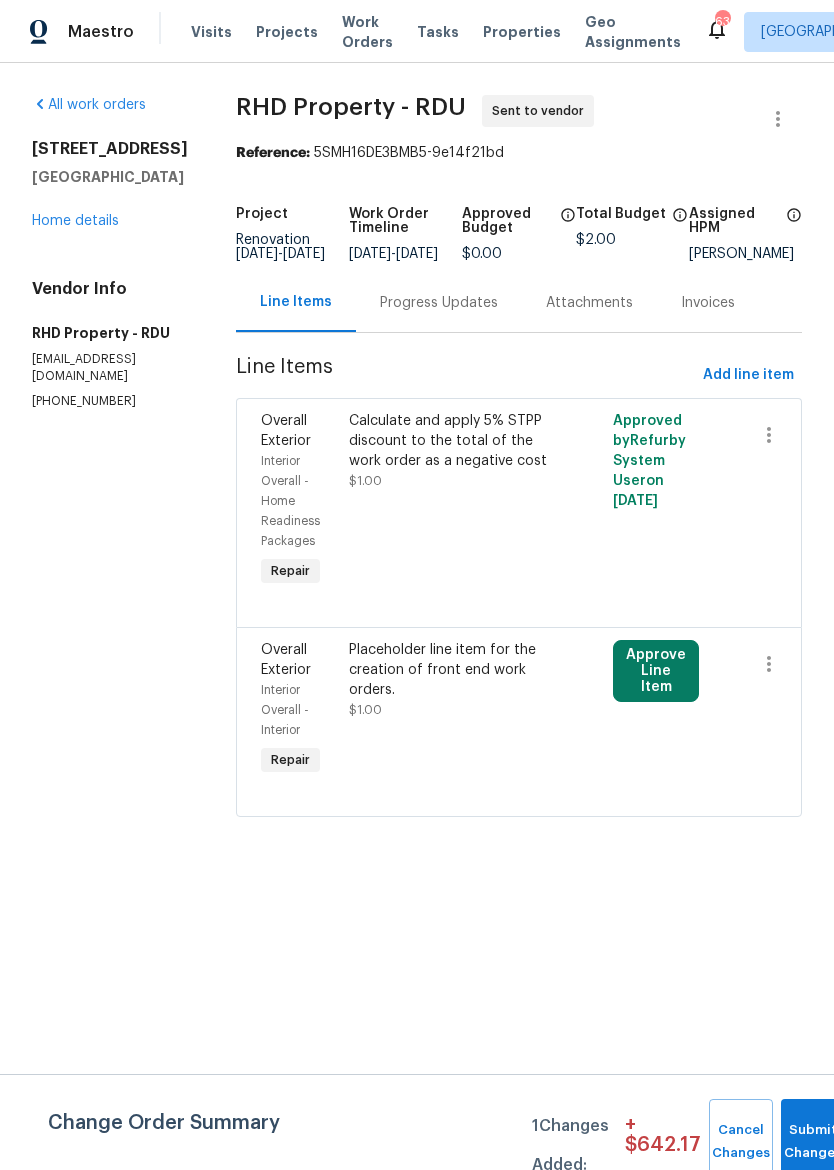 click on "Home details" at bounding box center [75, 221] 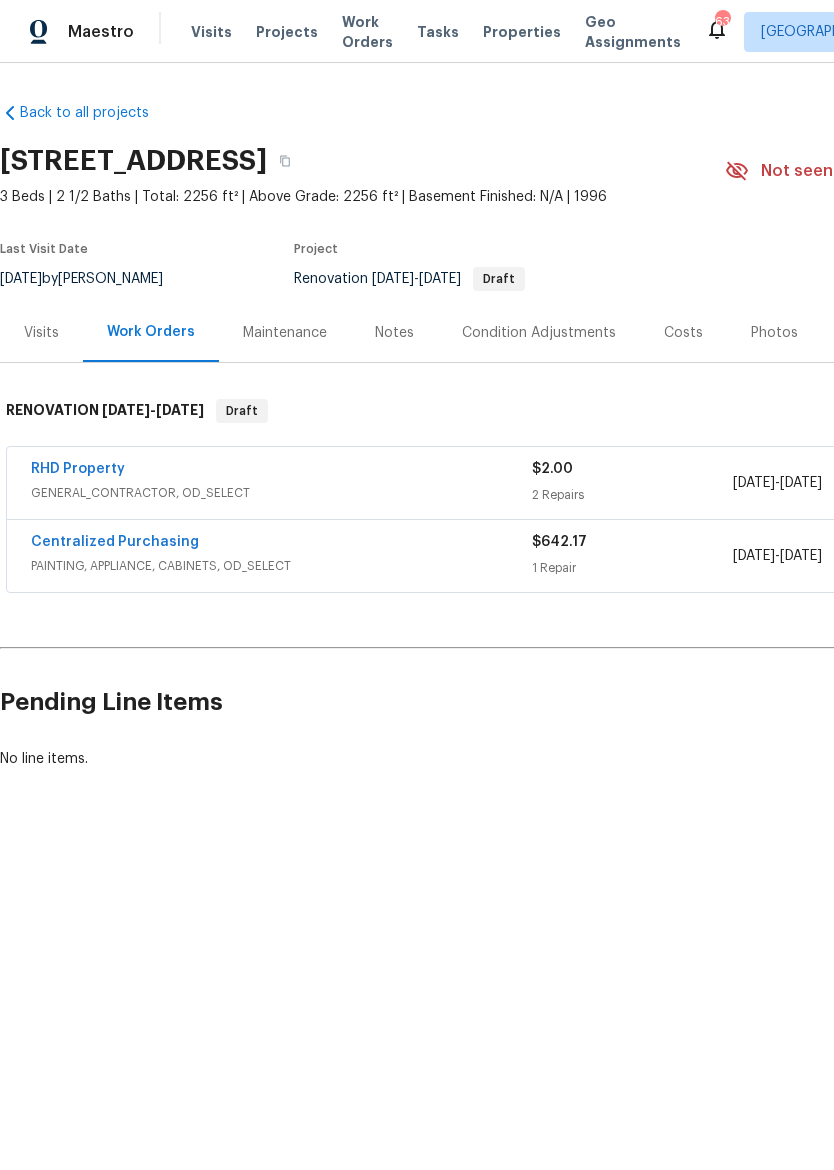 click on "Notes" at bounding box center [394, 333] 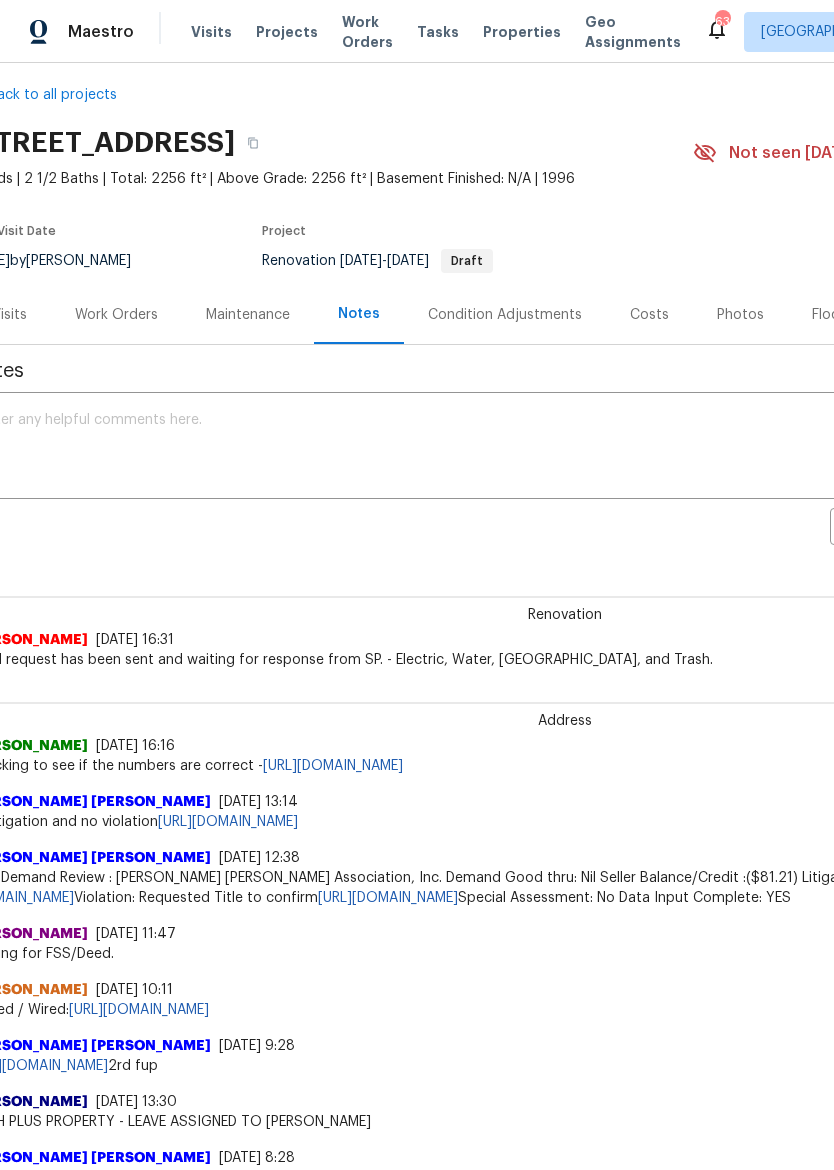 scroll, scrollTop: 15, scrollLeft: 33, axis: both 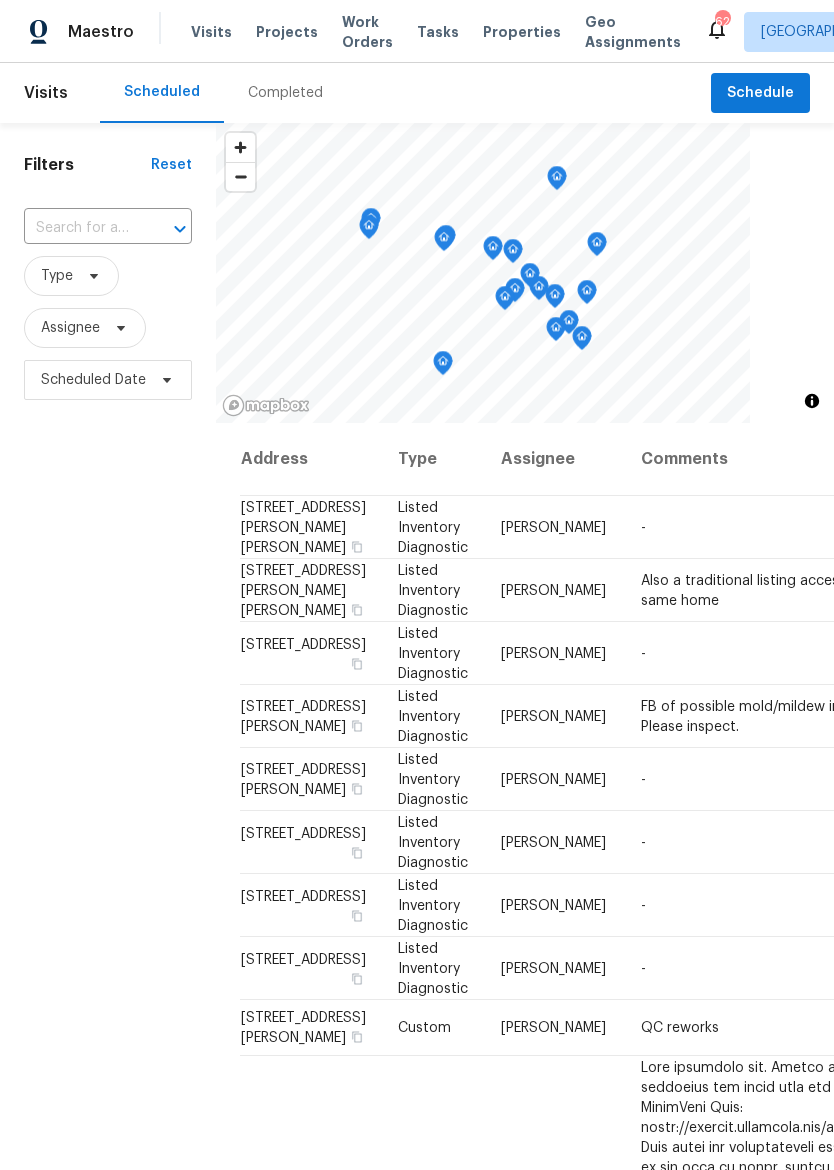 click on "Properties" at bounding box center (522, 32) 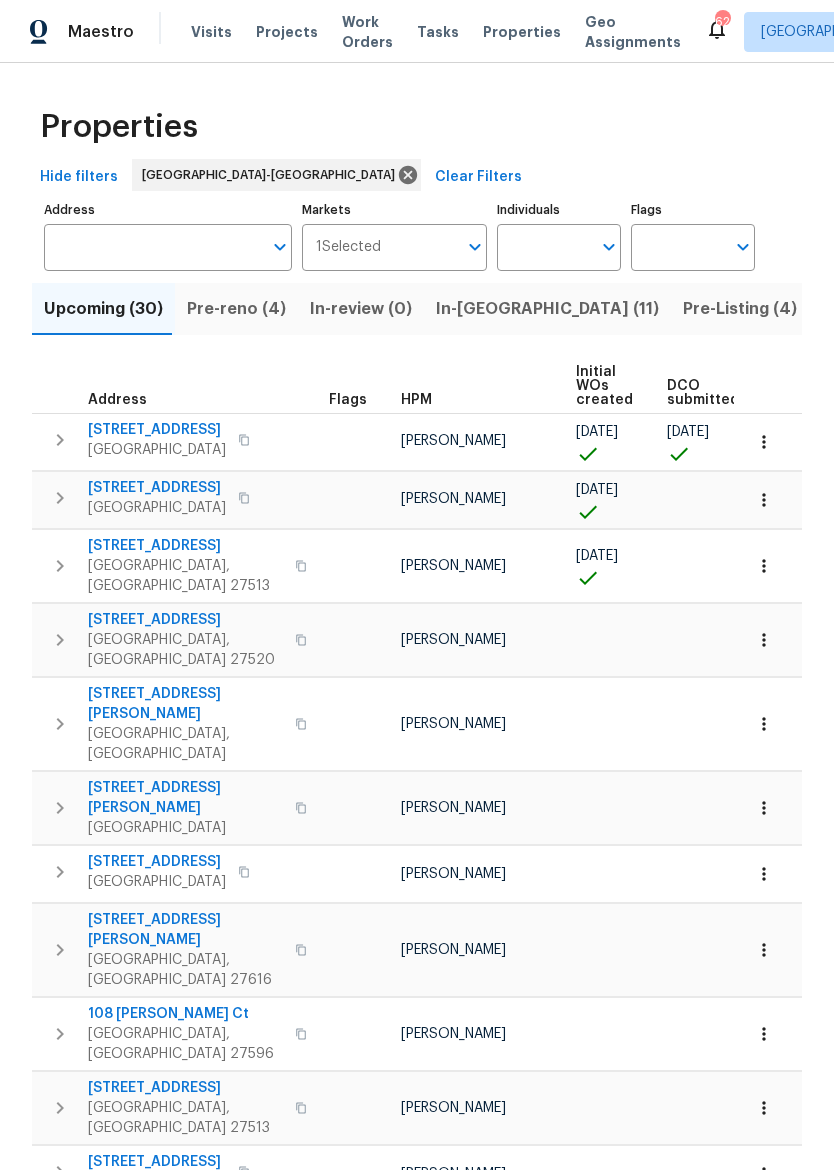 click on "[STREET_ADDRESS]" at bounding box center (157, 430) 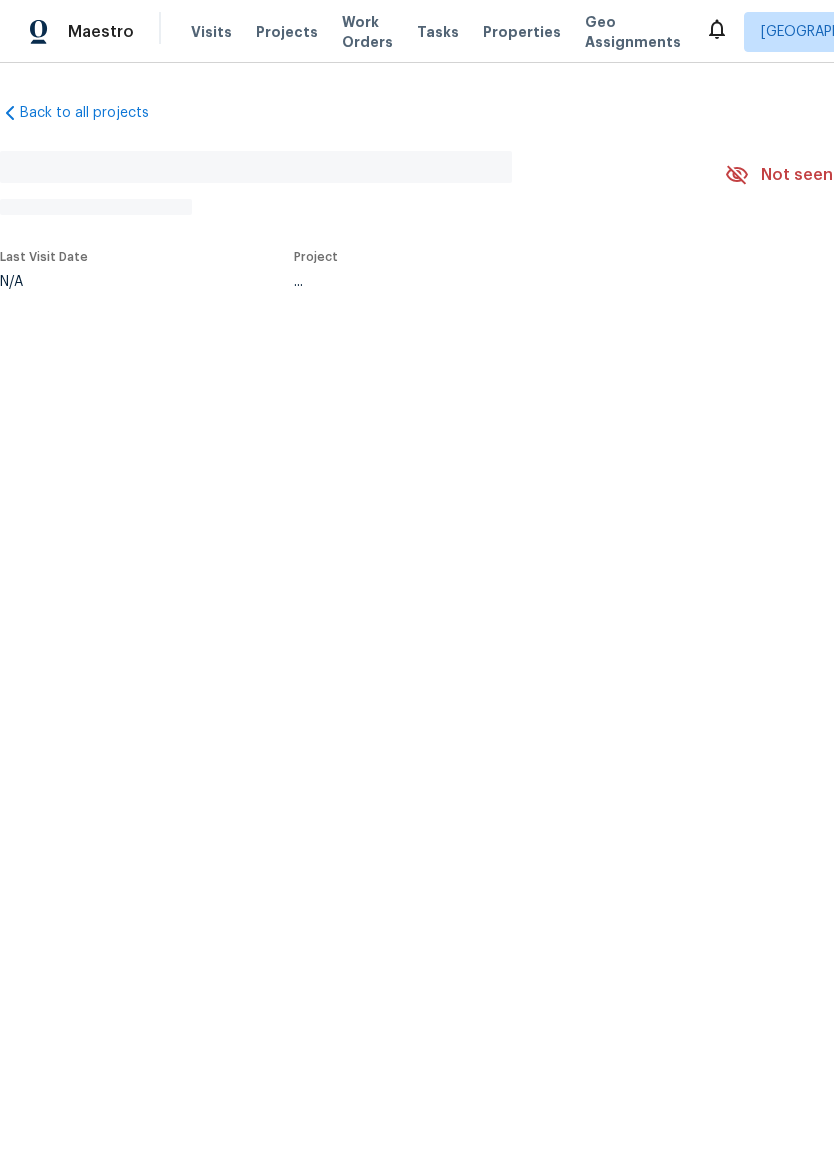 scroll, scrollTop: 0, scrollLeft: 0, axis: both 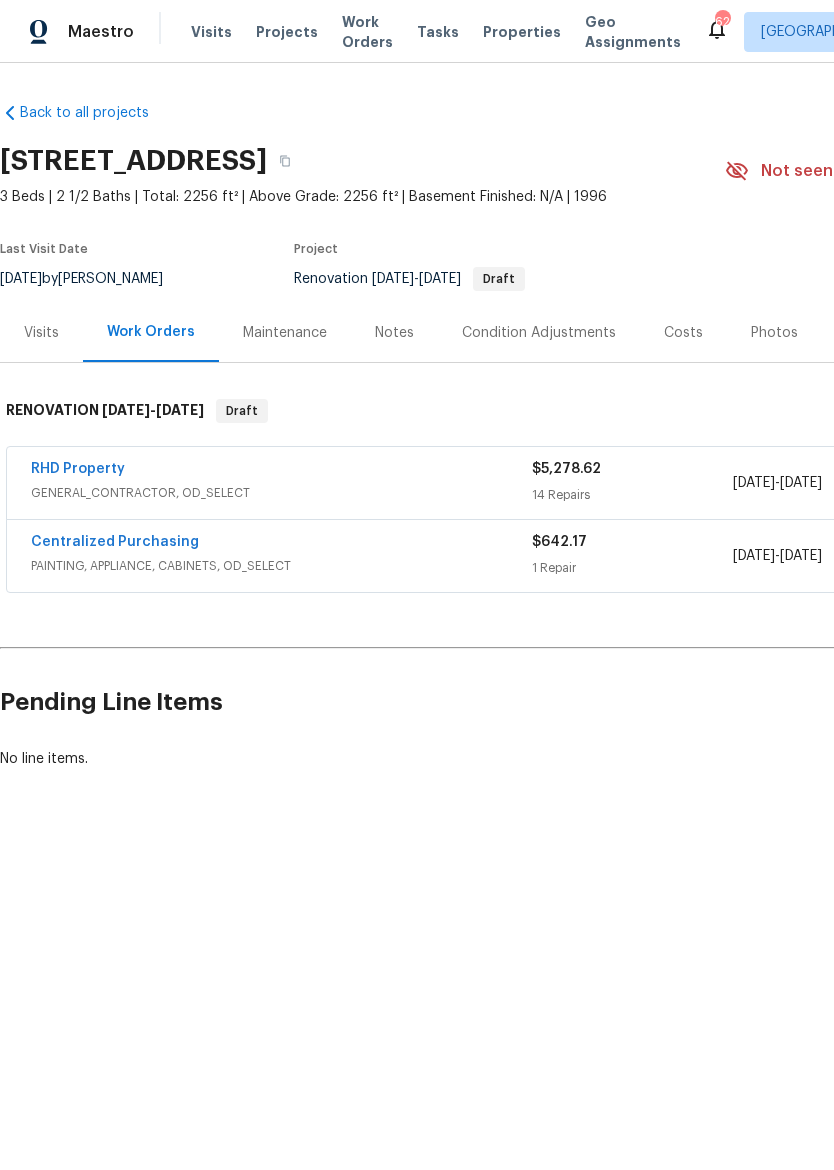 click on "Visits" at bounding box center [41, 333] 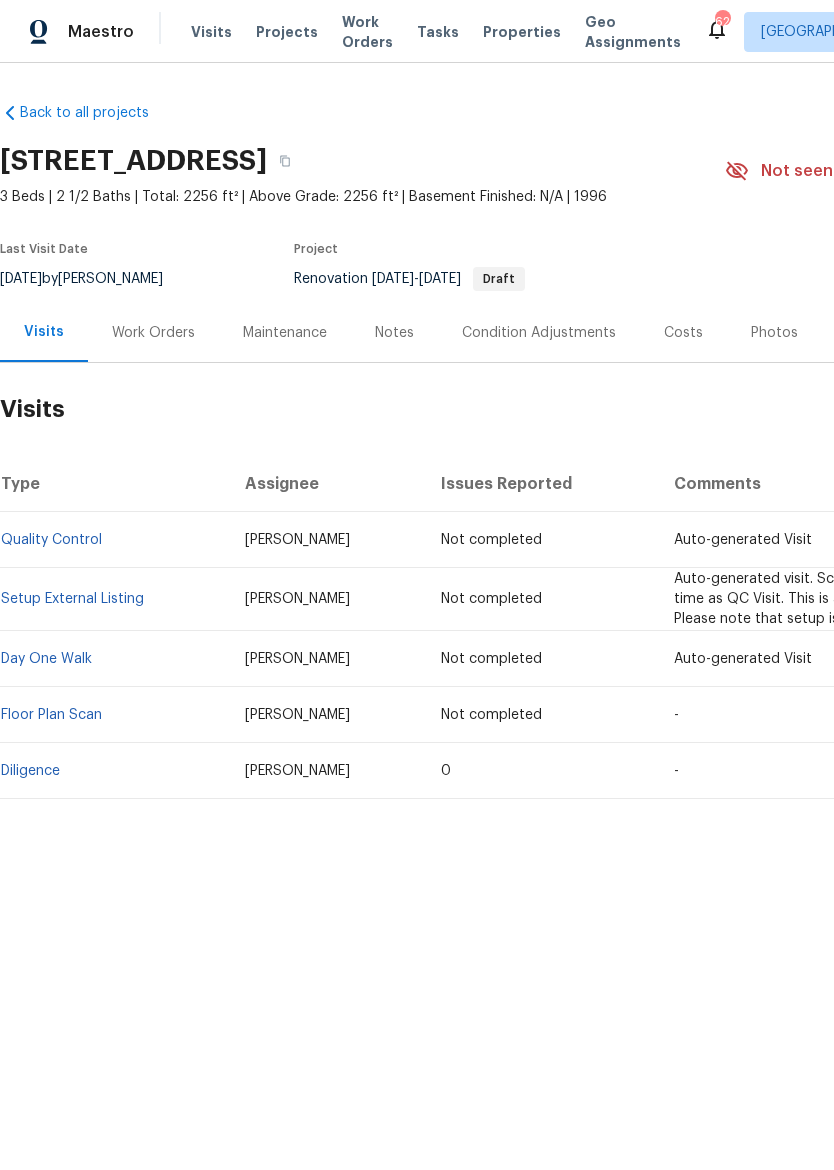 click on "Diligence" at bounding box center [30, 771] 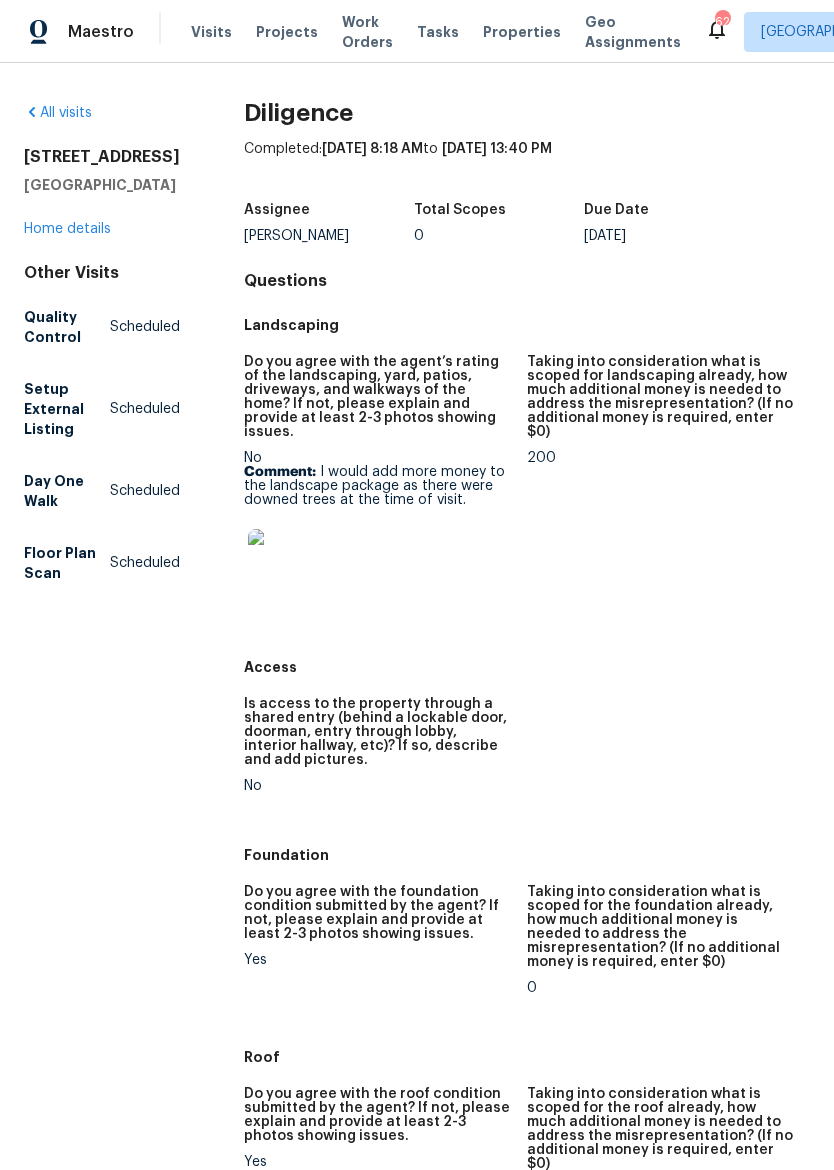 scroll, scrollTop: 0, scrollLeft: 0, axis: both 